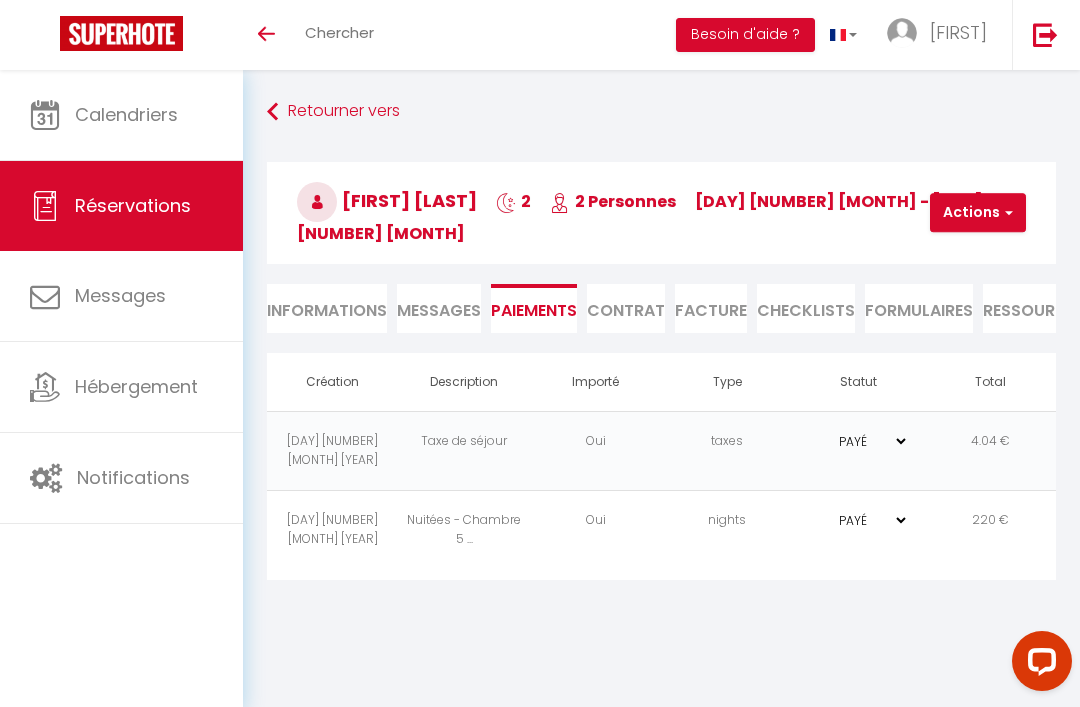 scroll, scrollTop: 0, scrollLeft: 0, axis: both 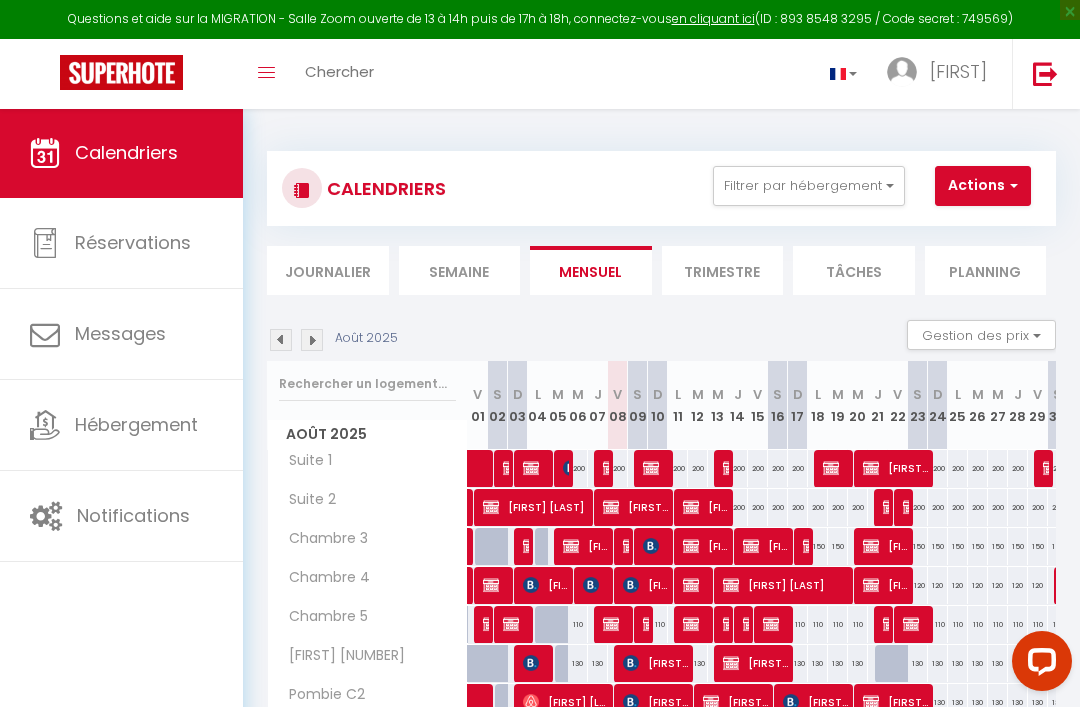 click at bounding box center (121, 74) 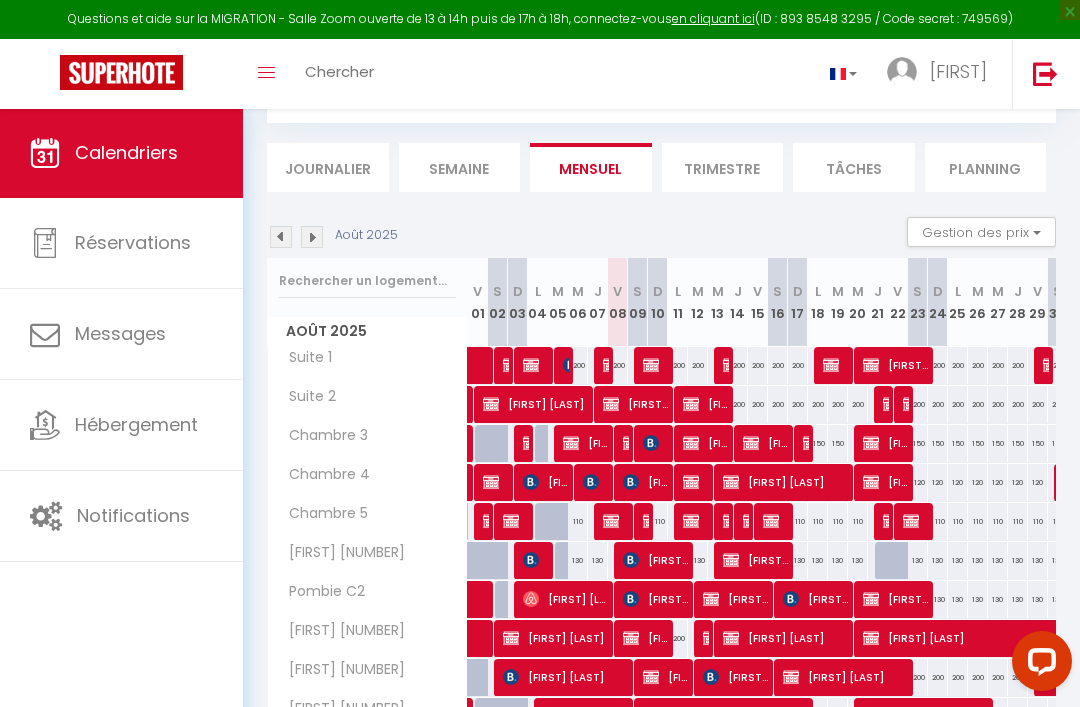 scroll, scrollTop: 150, scrollLeft: 0, axis: vertical 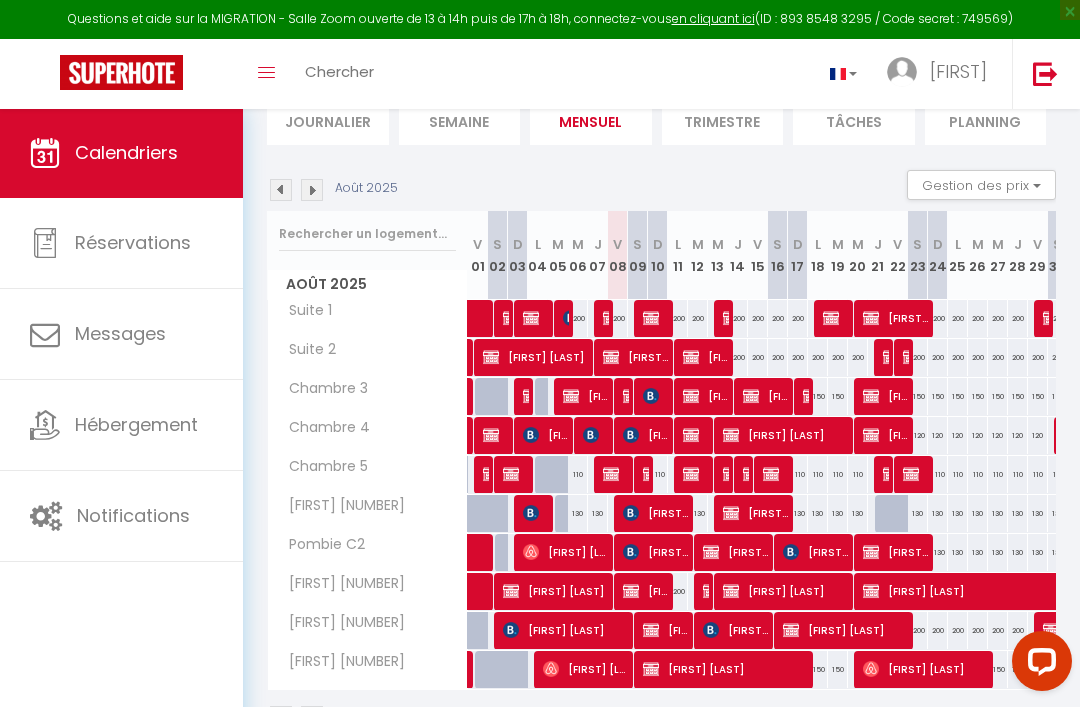 click at bounding box center [691, 357] 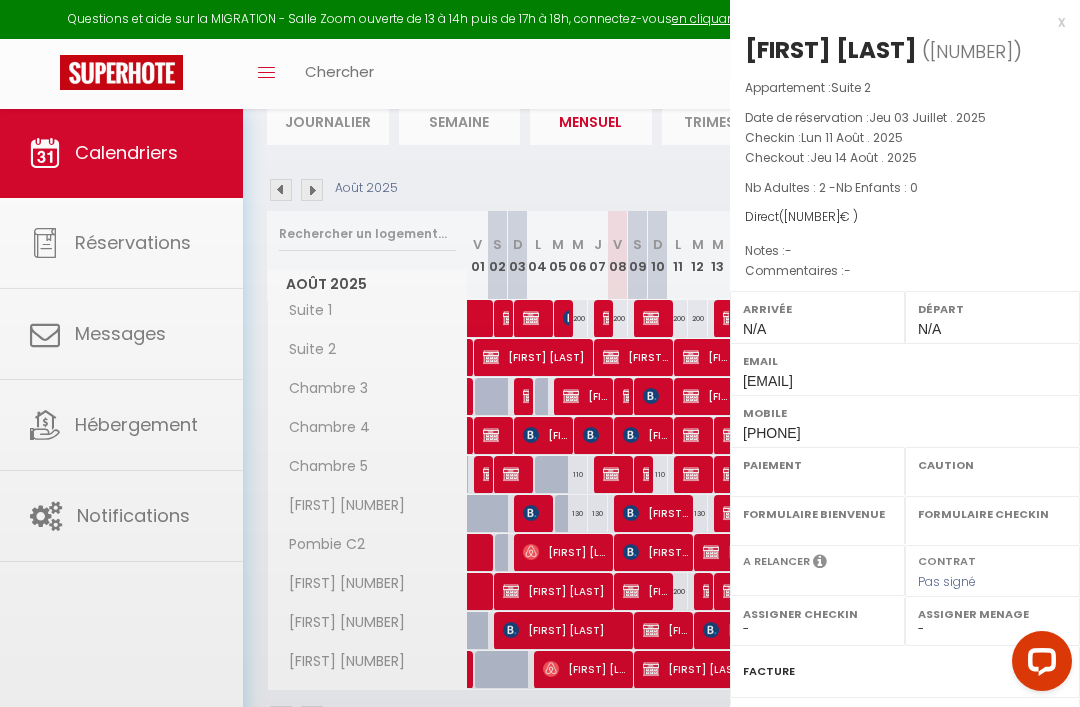 select on "KO" 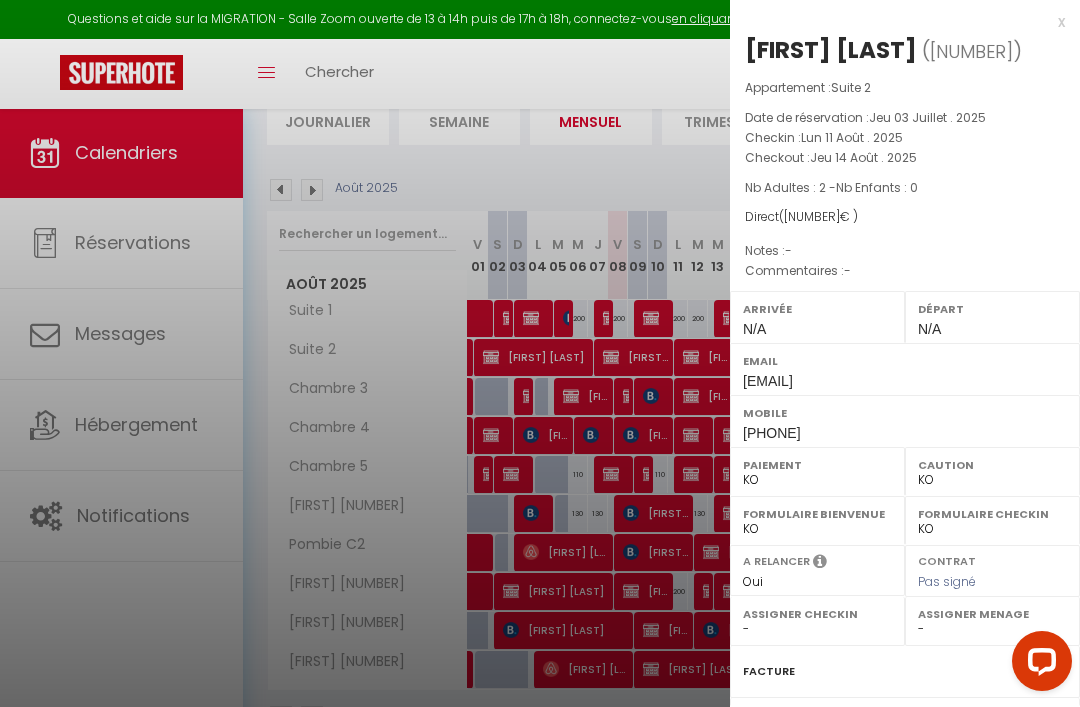 click at bounding box center [540, 353] 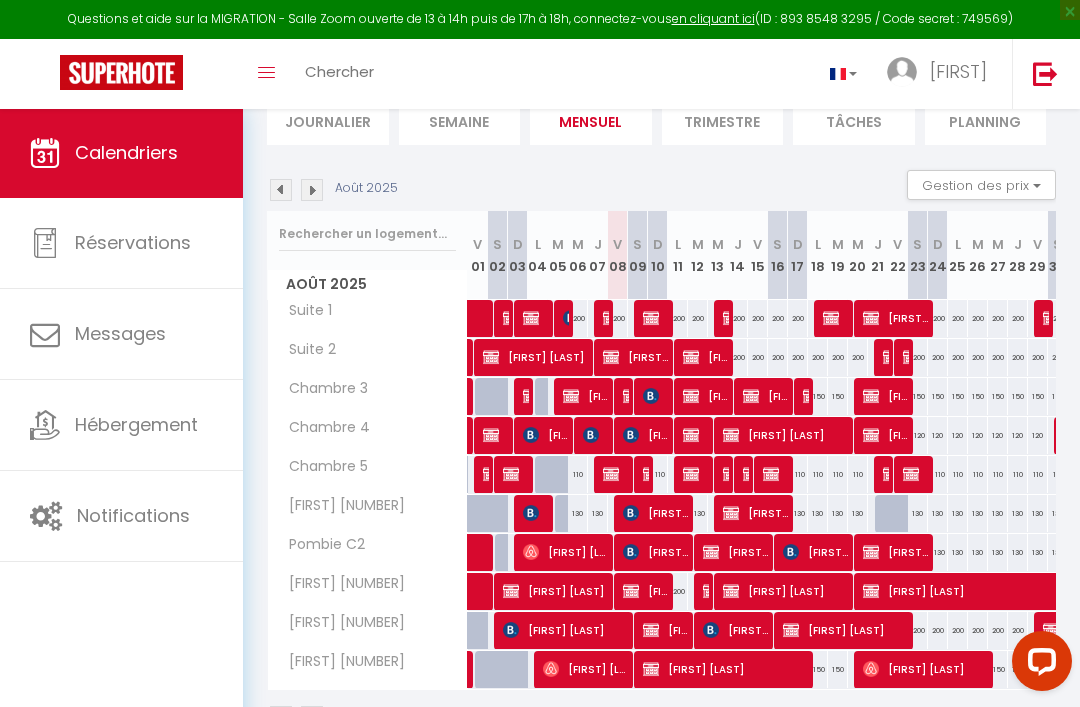 click on "[FIRST] [LAST]" at bounding box center [896, 318] 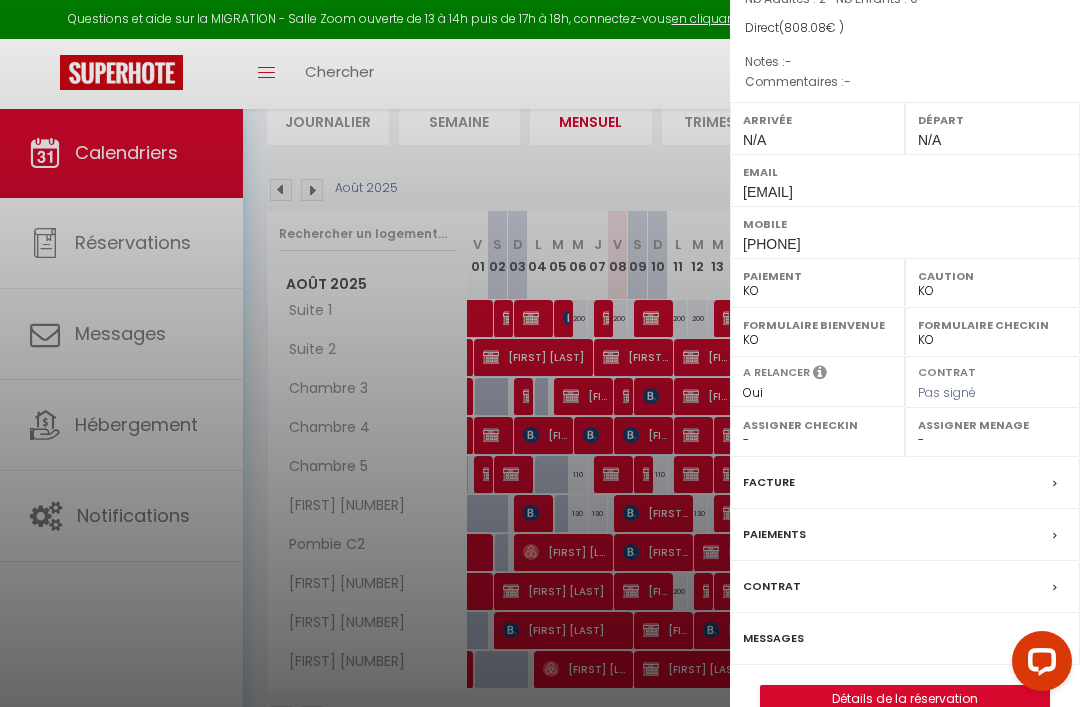 scroll, scrollTop: 188, scrollLeft: 0, axis: vertical 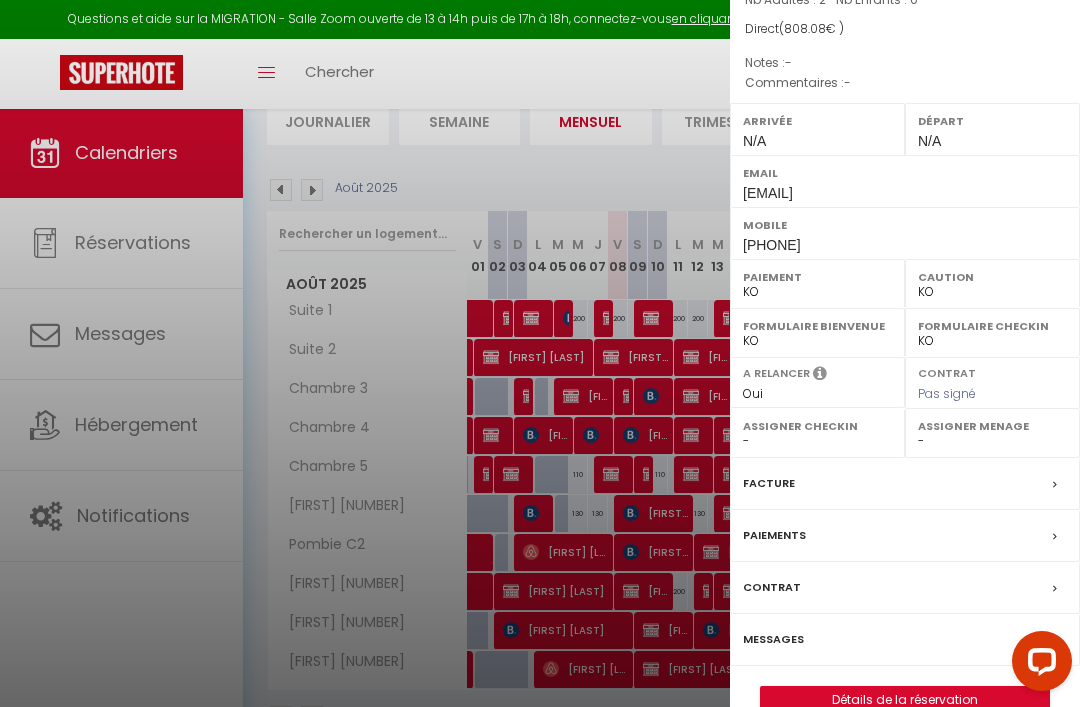 click on "Détails de la réservation" at bounding box center (905, 700) 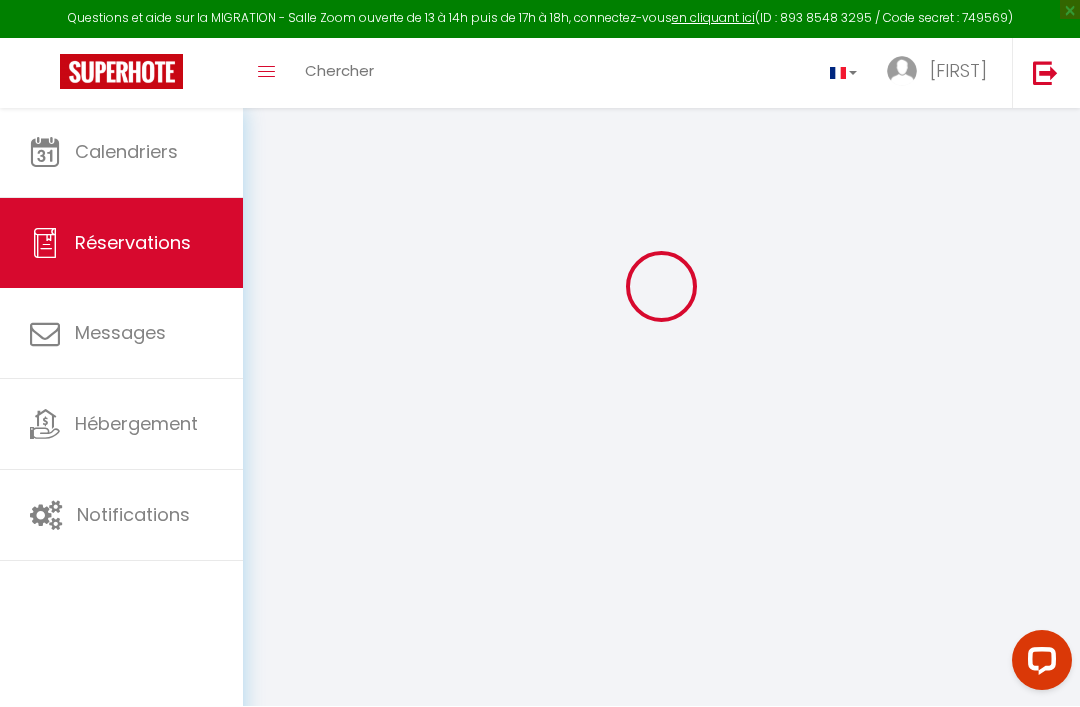 scroll, scrollTop: 172, scrollLeft: 0, axis: vertical 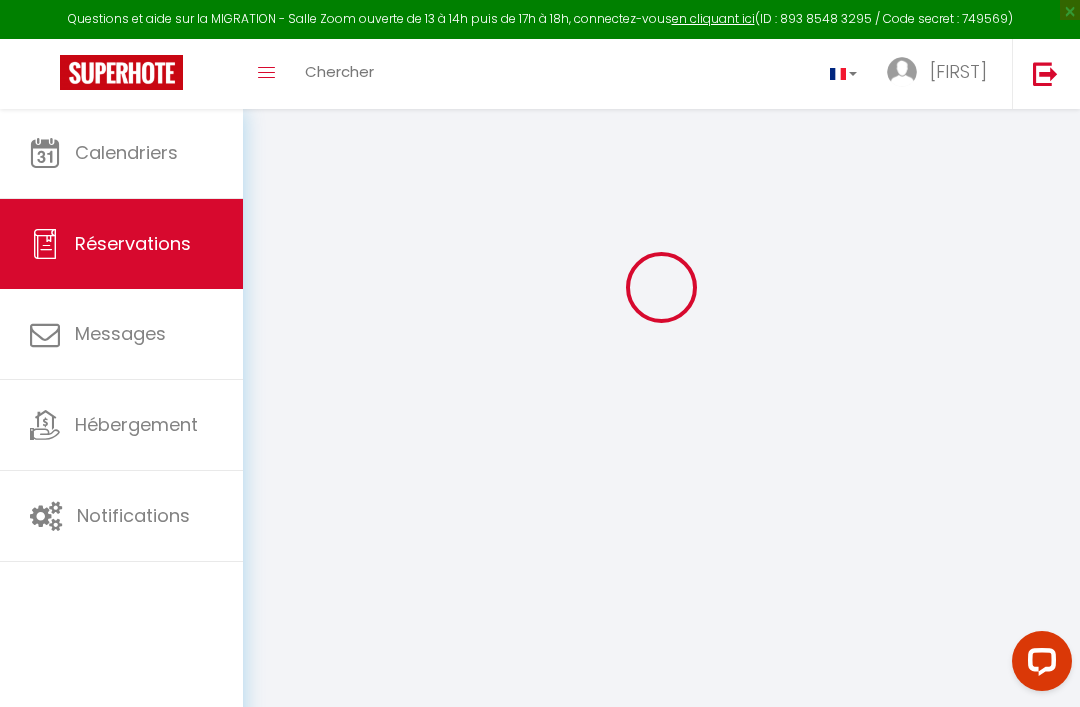type on "[FIRST]" 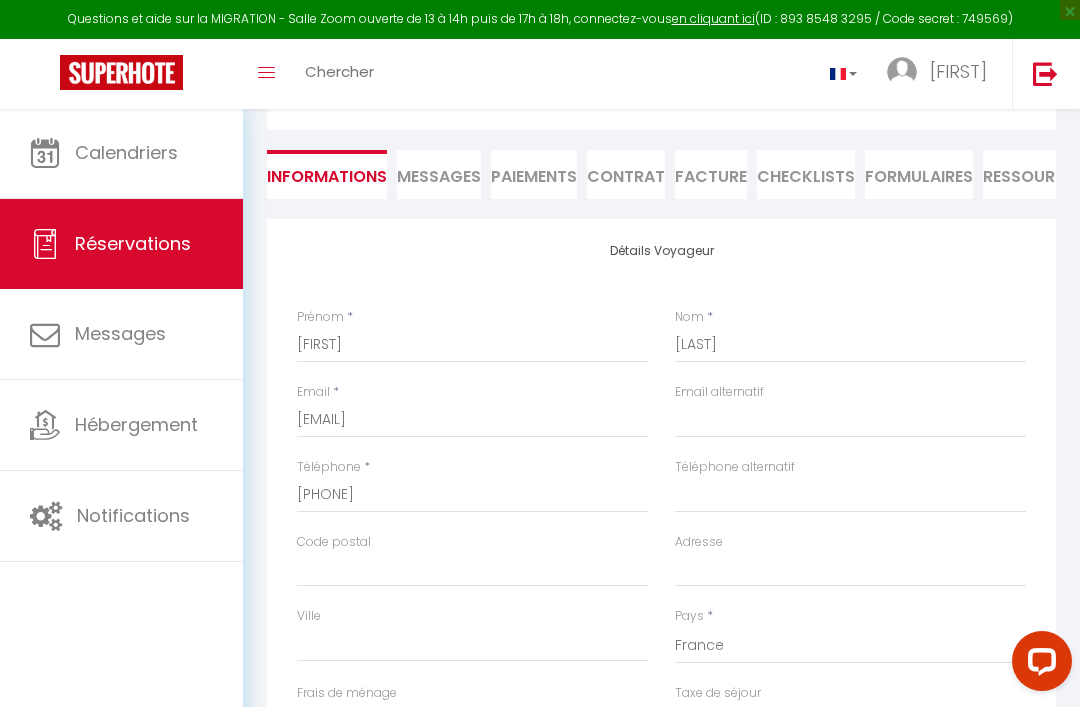 select 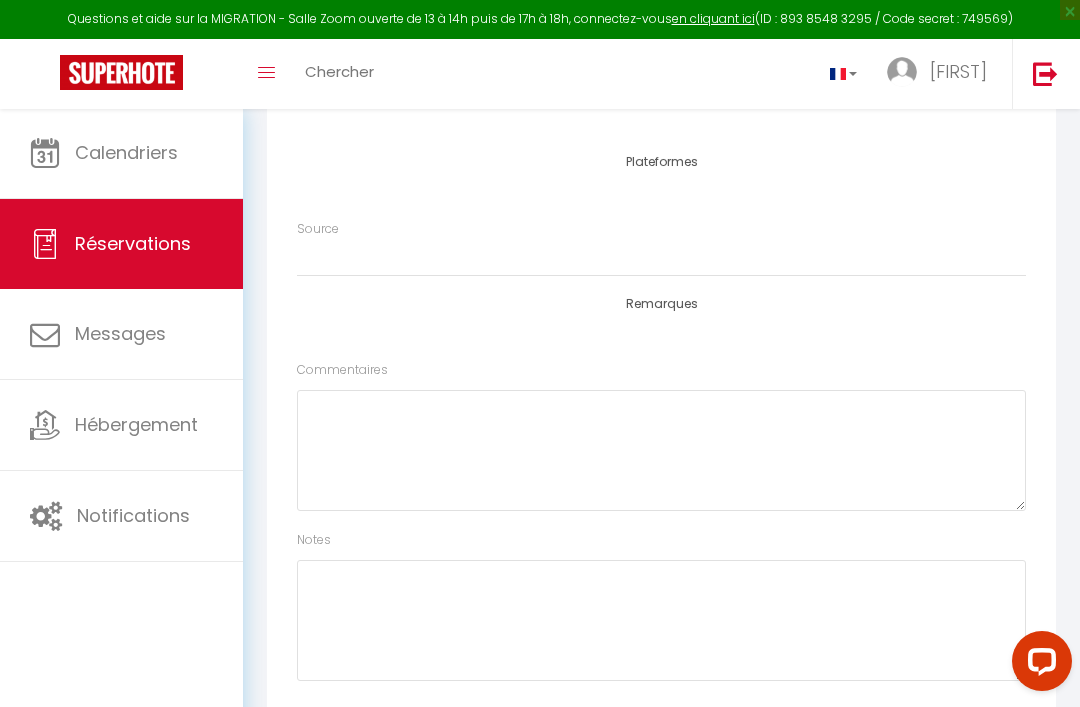 scroll, scrollTop: 1736, scrollLeft: 0, axis: vertical 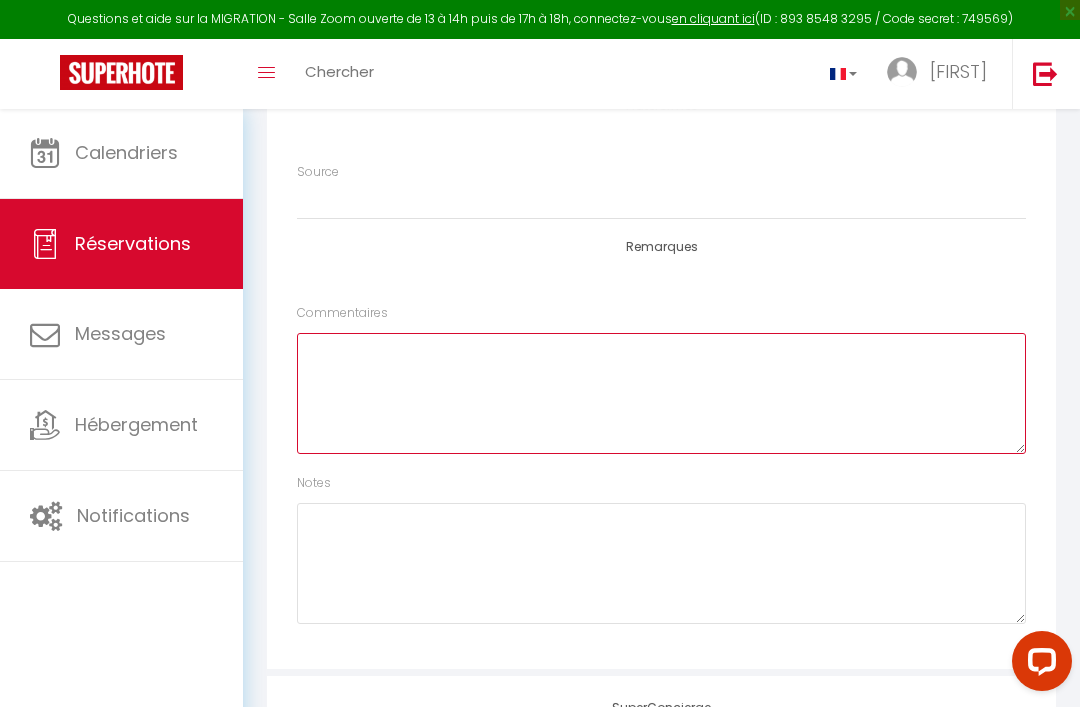 click at bounding box center (661, 393) 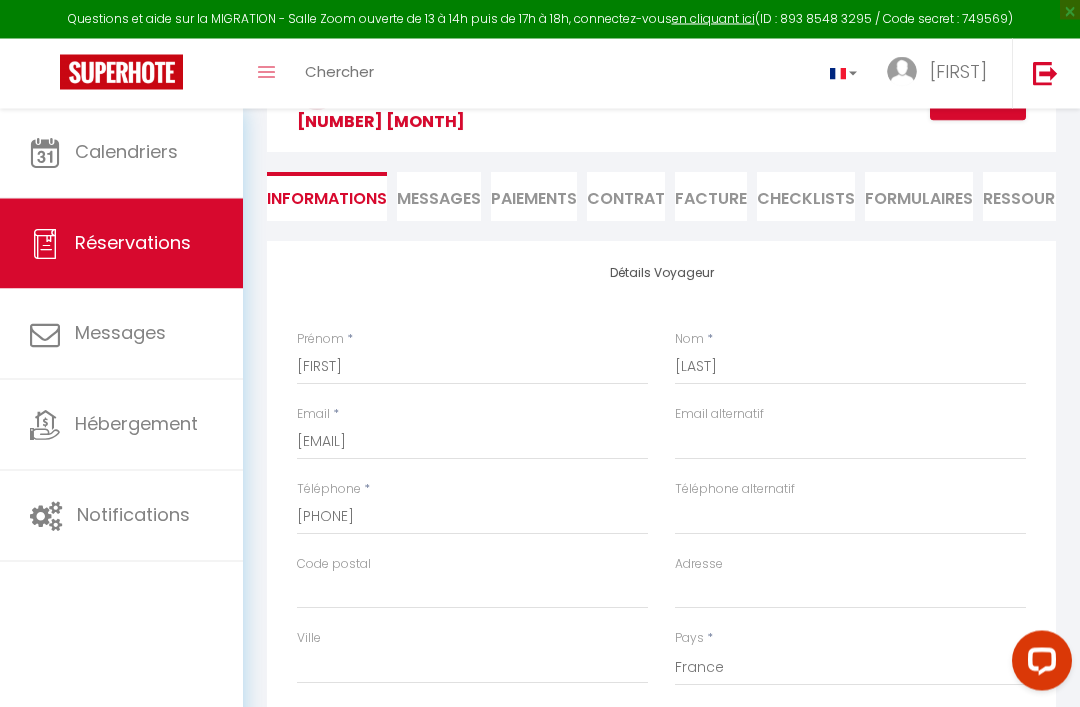 scroll, scrollTop: 0, scrollLeft: 0, axis: both 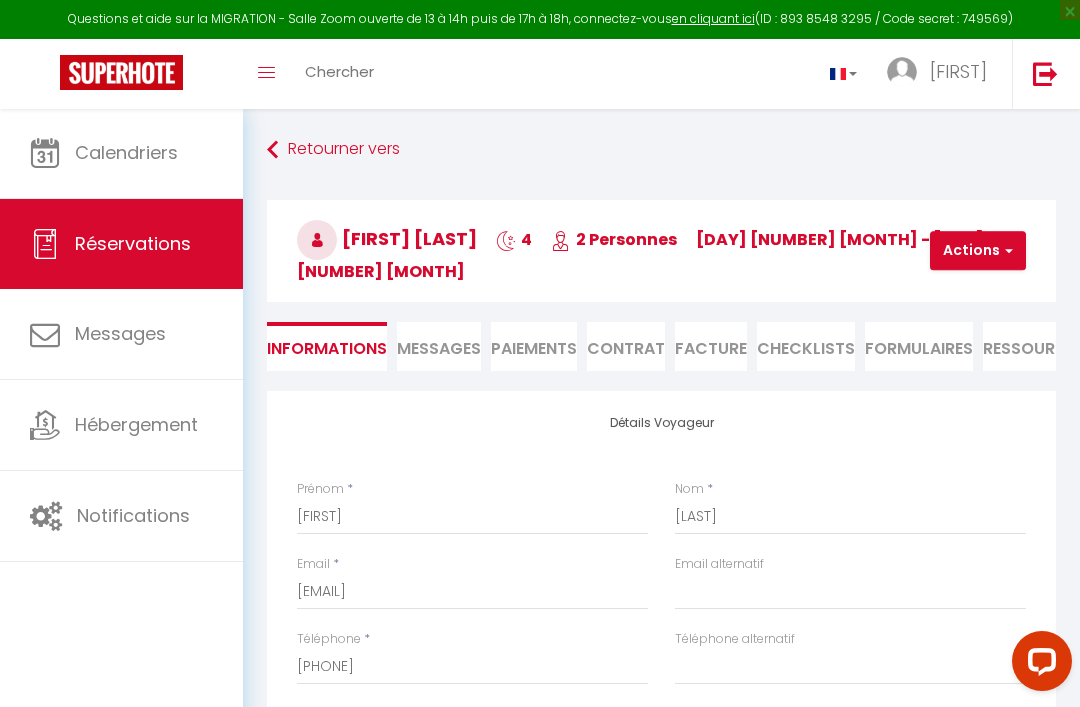 type on "[FIRST] et [FIRST] [LAST]" 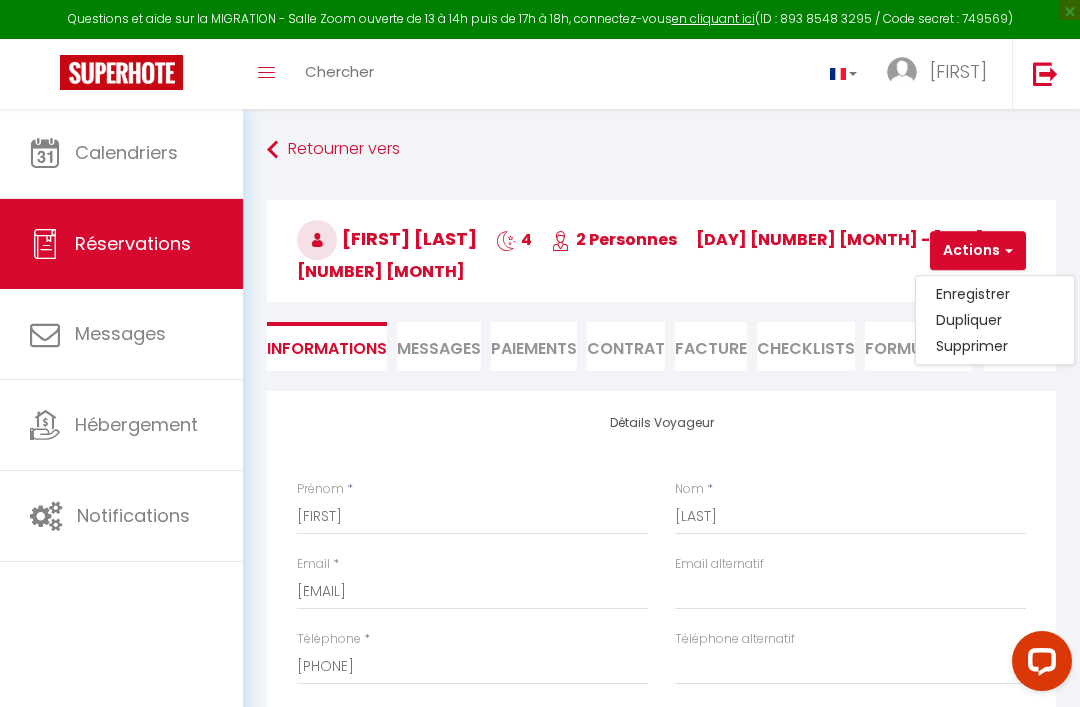 click on "Enregistrer" at bounding box center (995, 295) 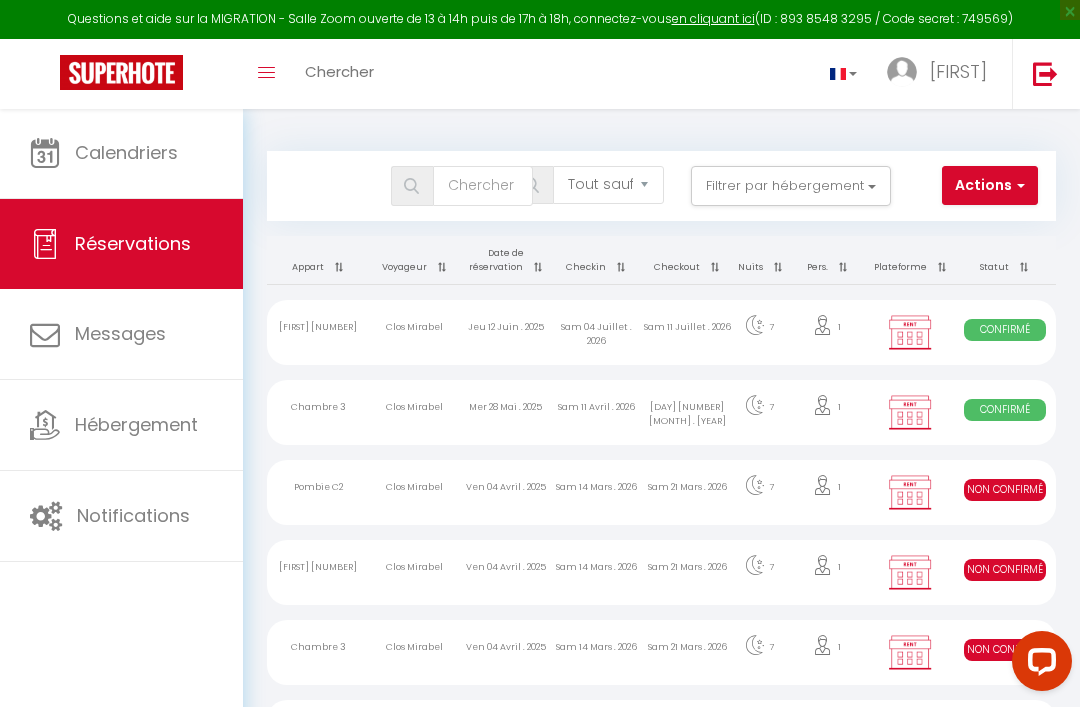 click on "Calendriers" at bounding box center [126, 152] 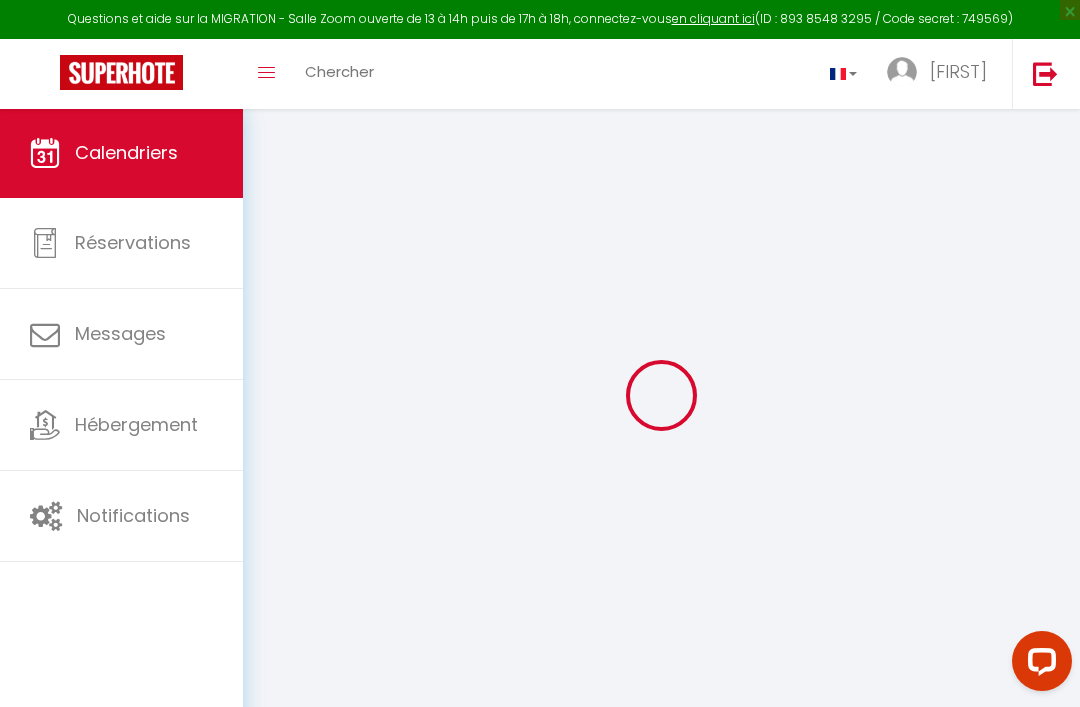 click on "Calendriers" at bounding box center [121, 153] 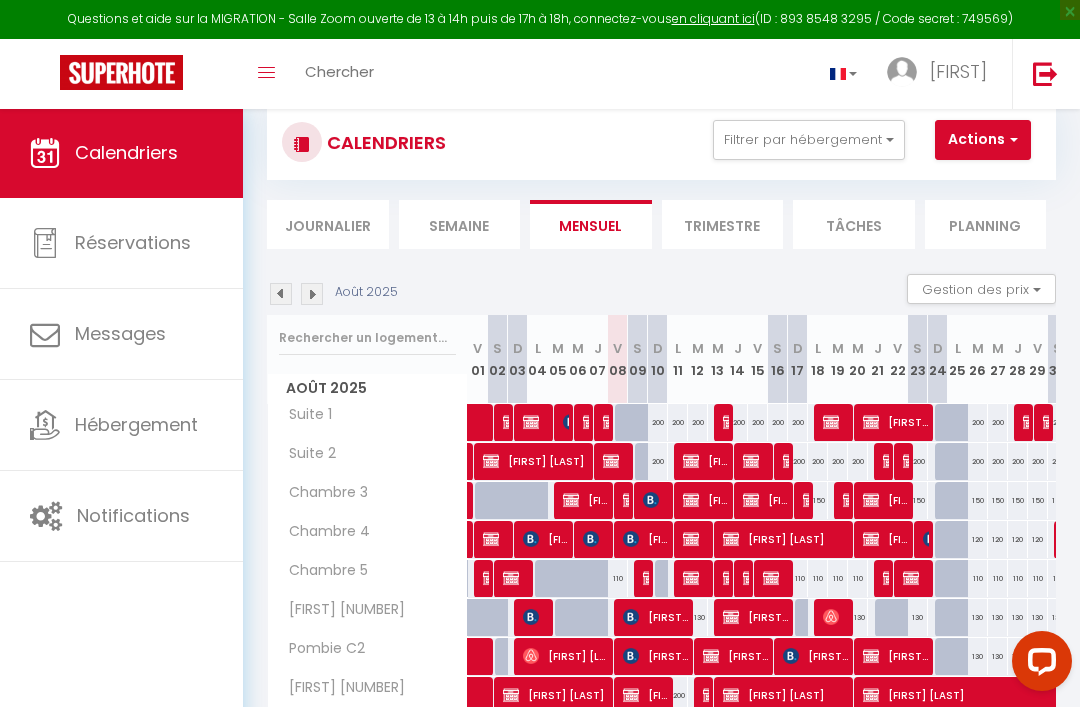 scroll, scrollTop: 70, scrollLeft: 0, axis: vertical 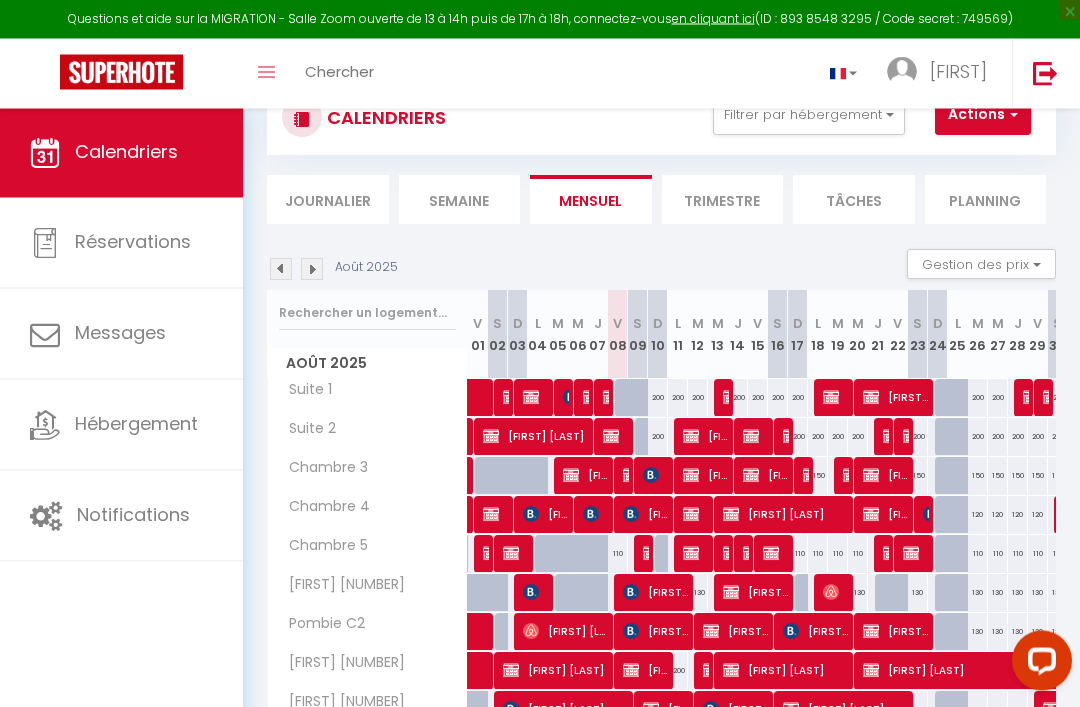 click at bounding box center [891, 437] 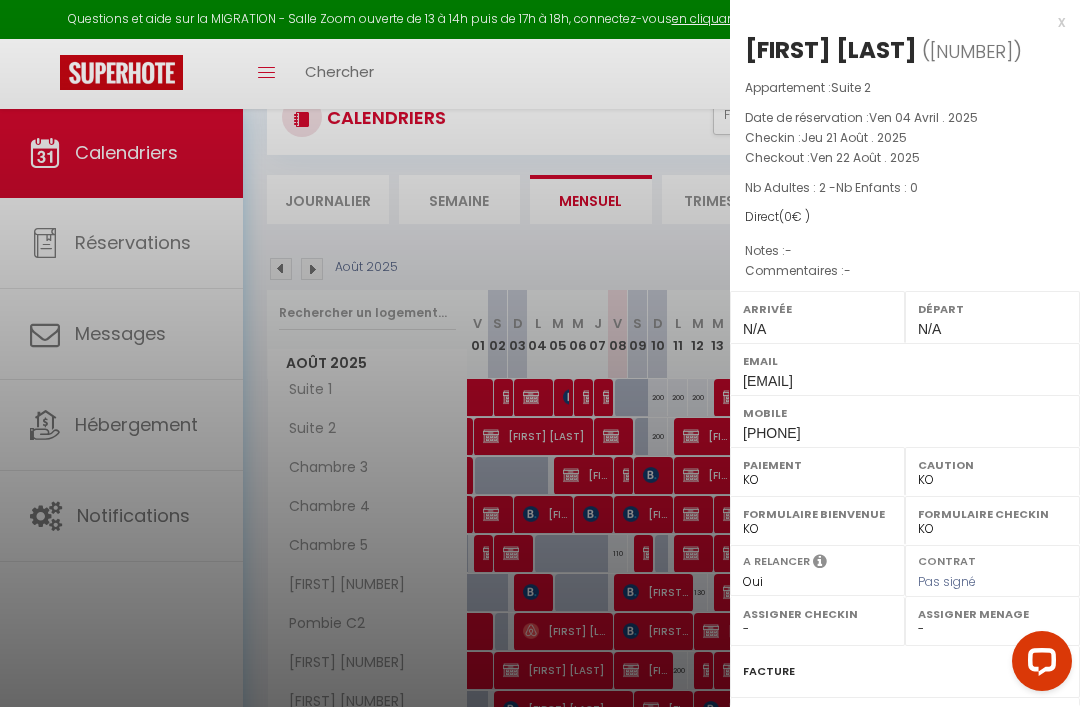 click on "x" at bounding box center (897, 22) 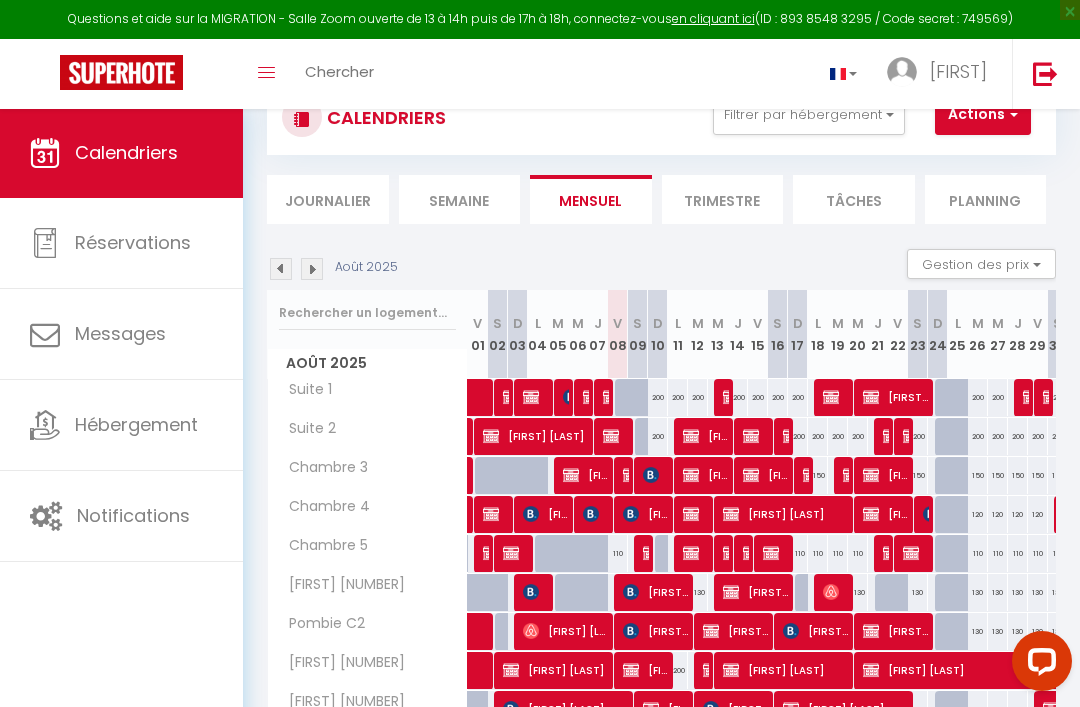 click at bounding box center (891, 553) 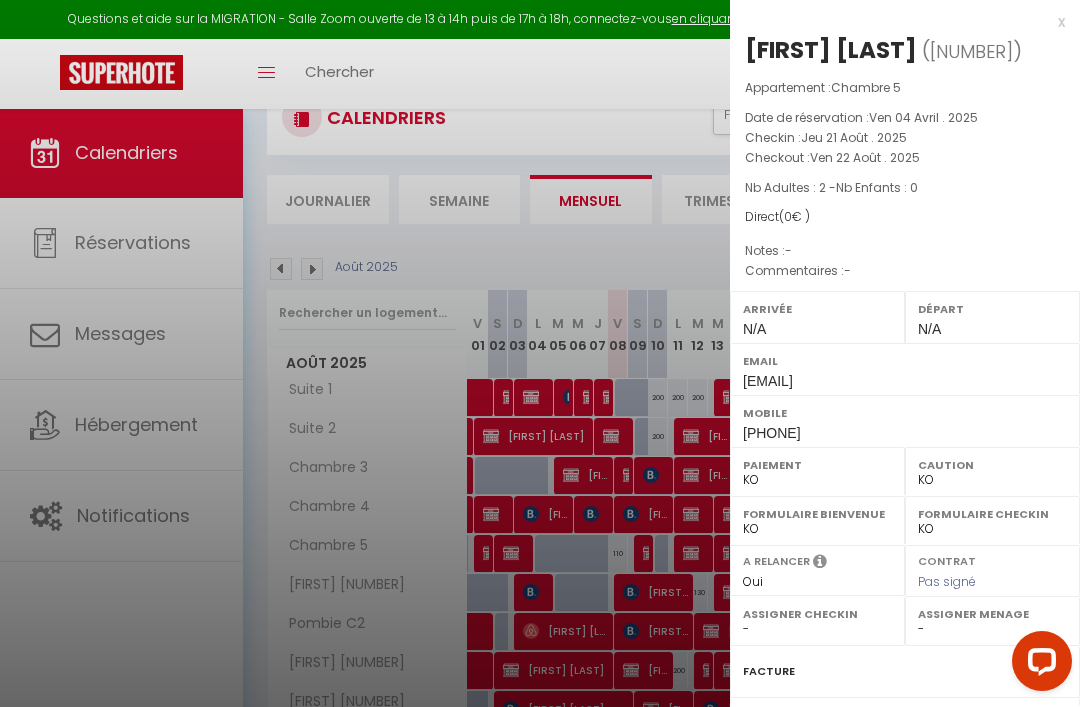 click on "x" at bounding box center [897, 22] 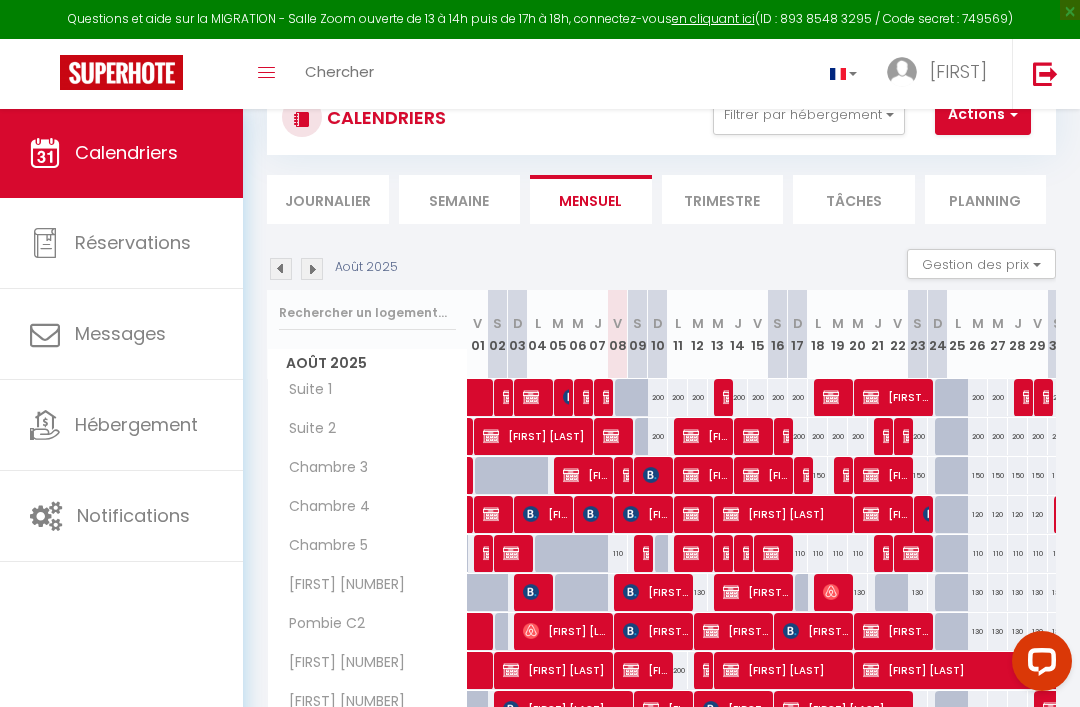 click on "[FIRST] [LAST]" at bounding box center (916, 553) 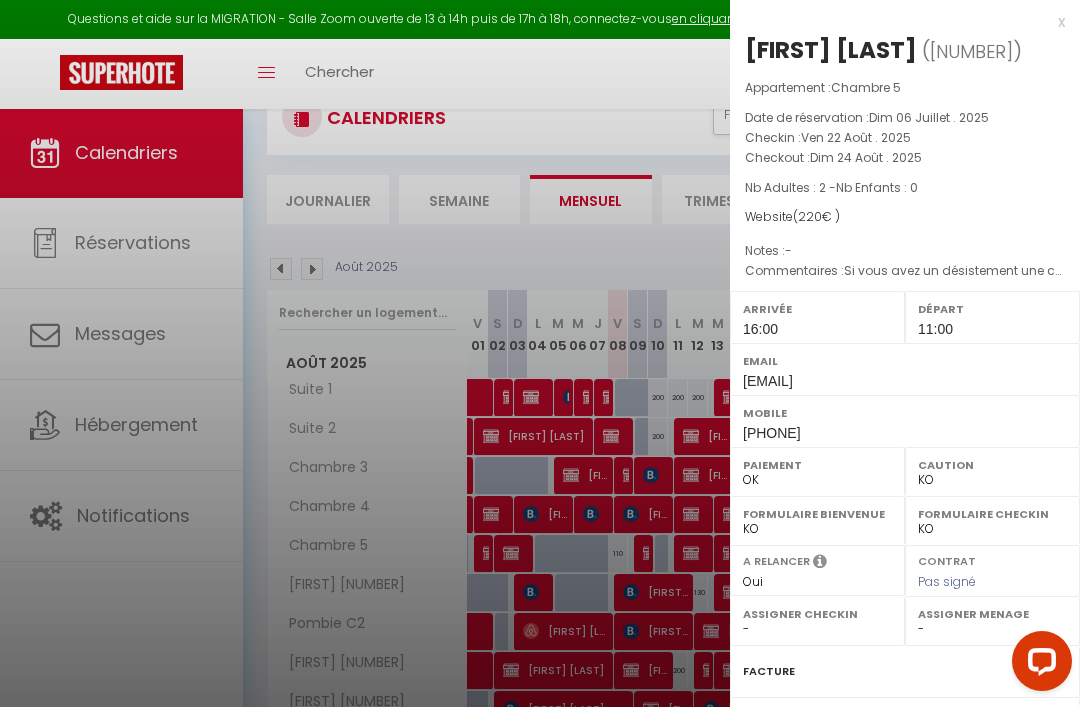 click on "x" at bounding box center (897, 22) 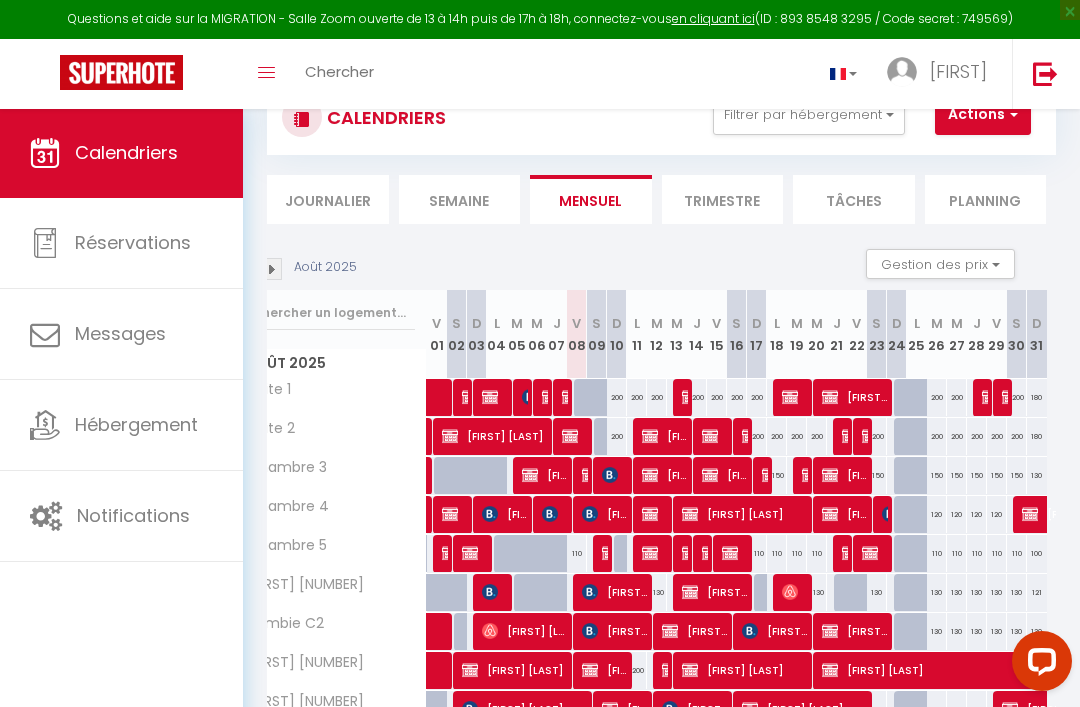 scroll, scrollTop: 0, scrollLeft: 40, axis: horizontal 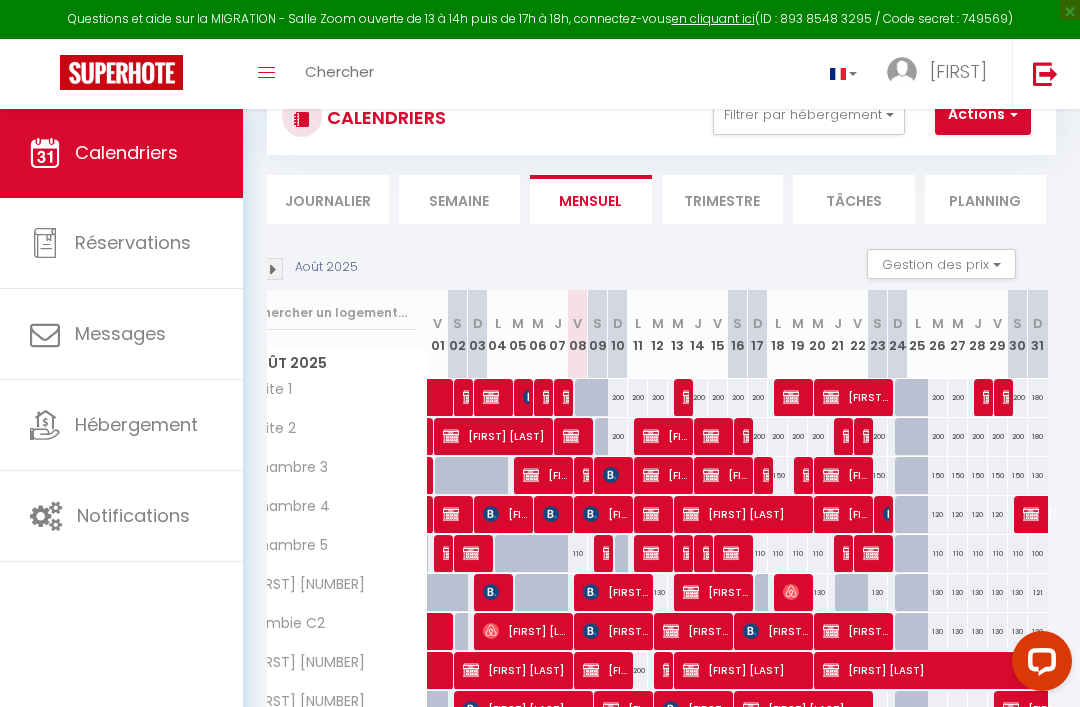 click at bounding box center [871, 553] 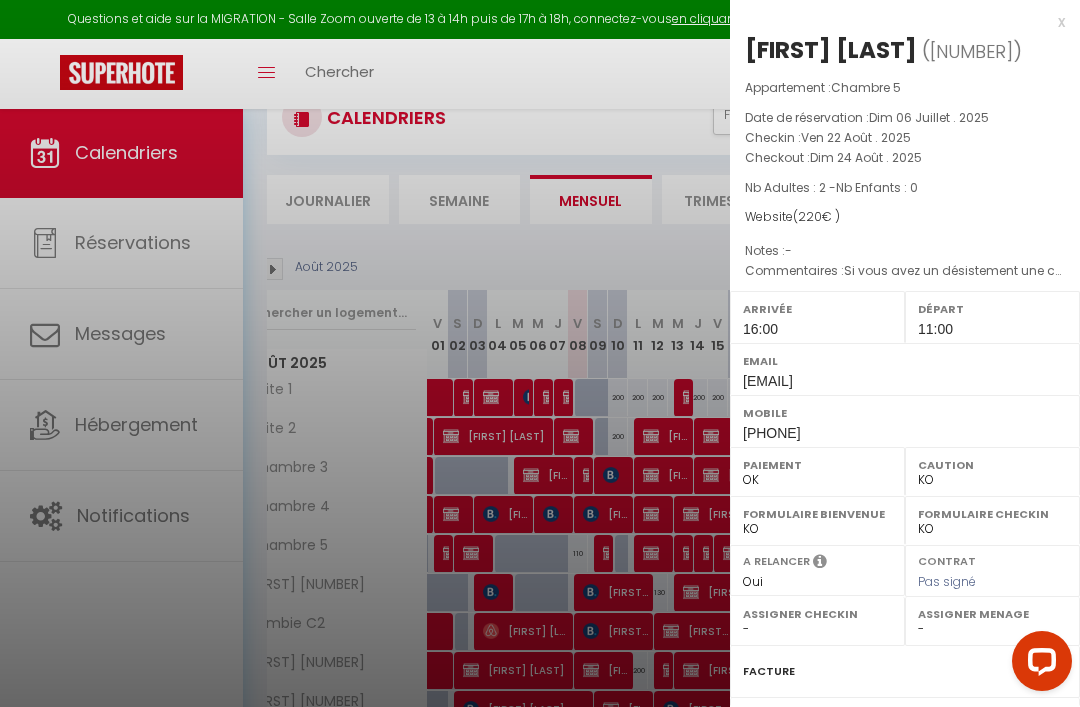click on "x" at bounding box center [897, 22] 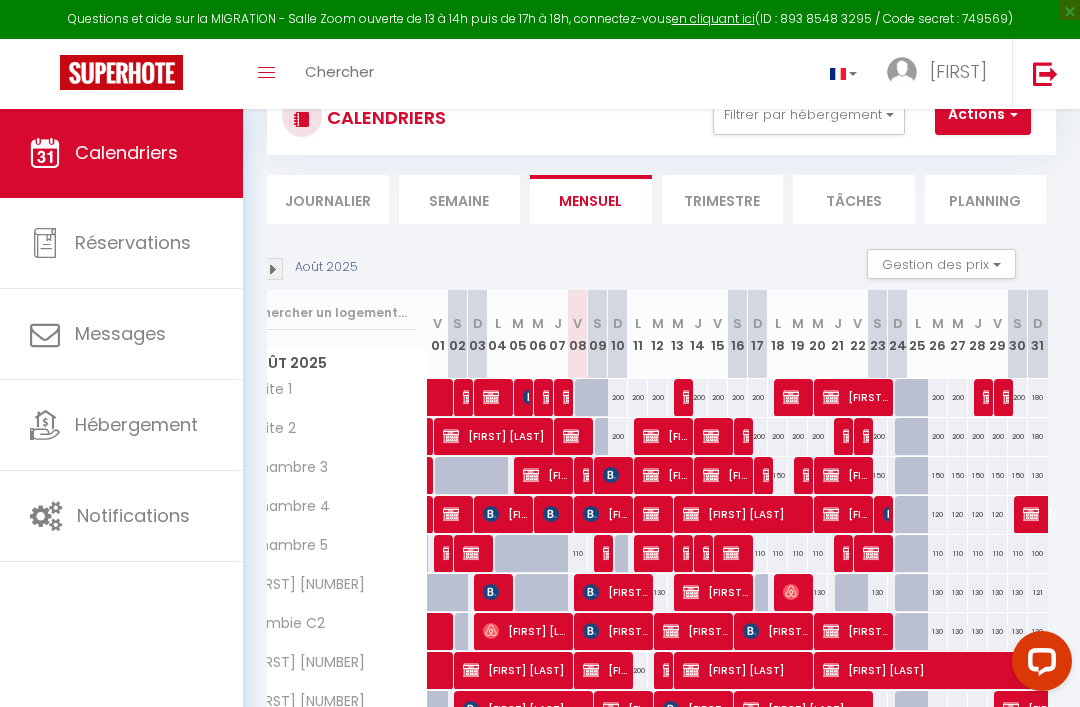 click at bounding box center (891, 514) 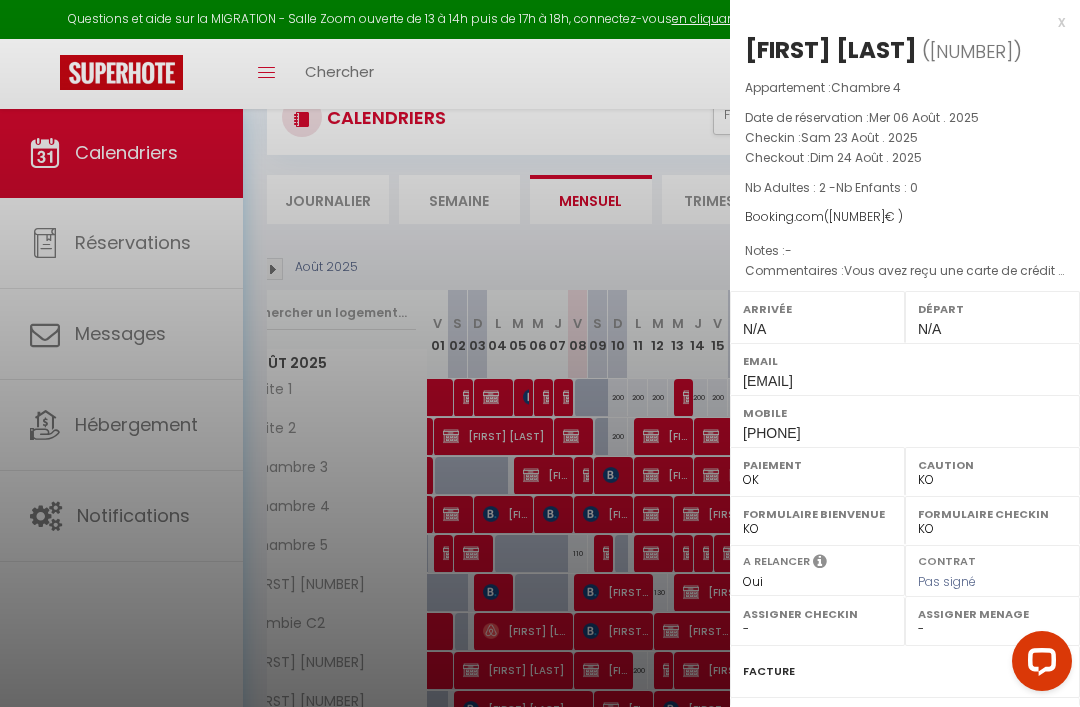 click on "x" at bounding box center (897, 22) 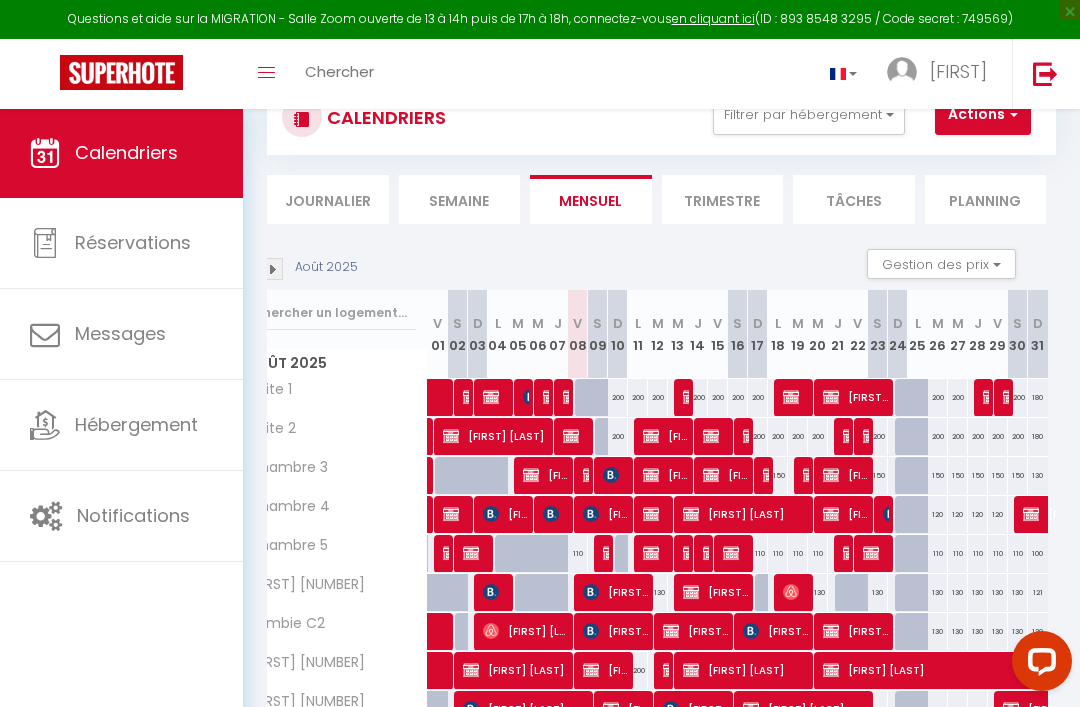 click at bounding box center [851, 553] 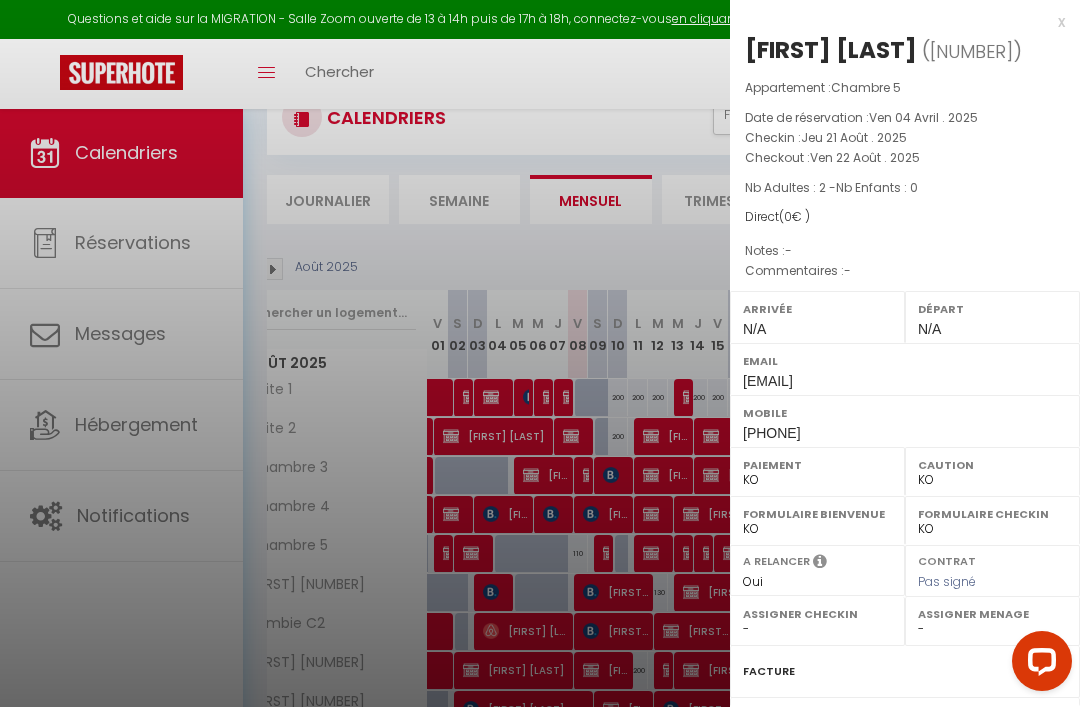 click on "x" at bounding box center (897, 22) 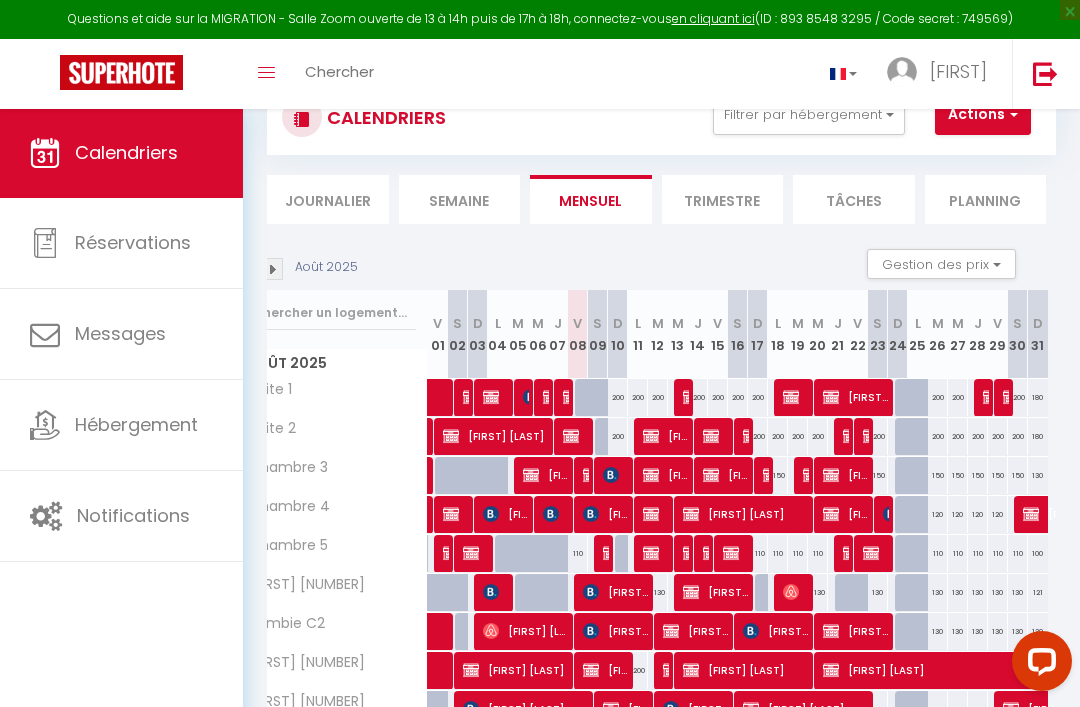 click at bounding box center [851, 553] 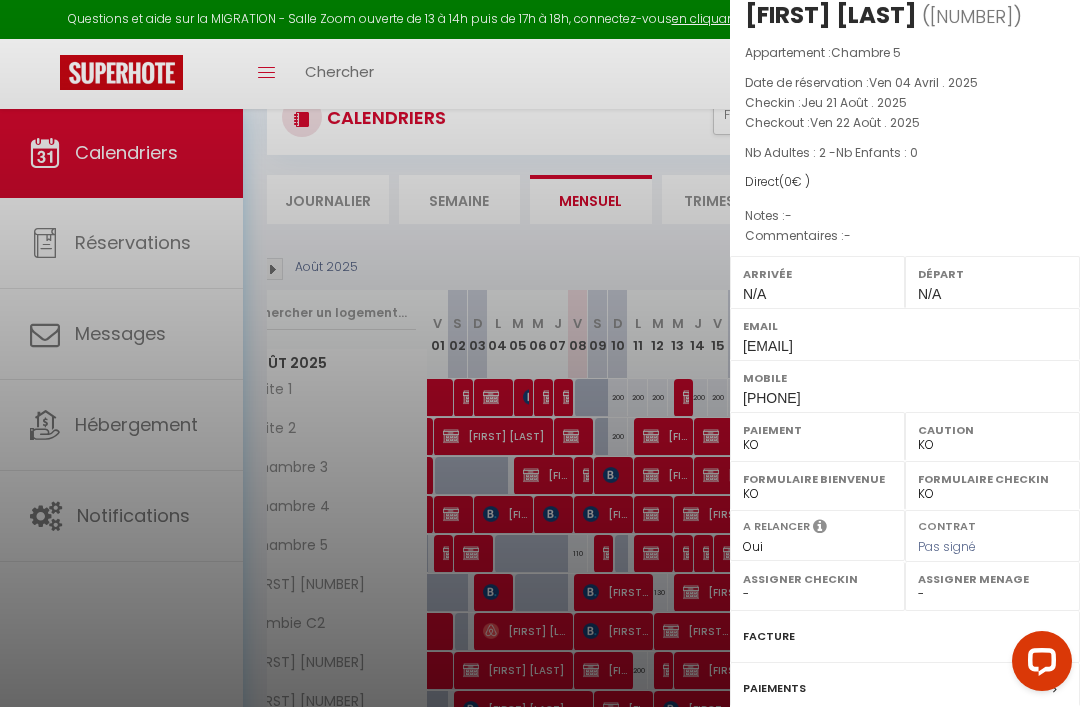 scroll, scrollTop: 16, scrollLeft: 0, axis: vertical 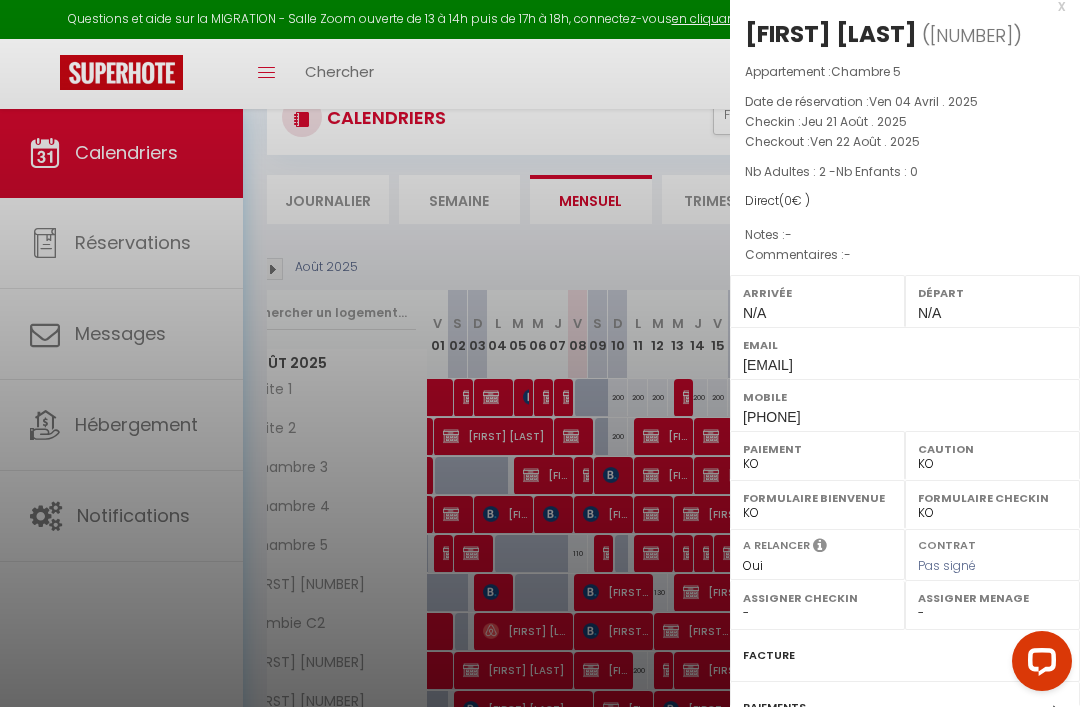click on "x
[FIRST] [LAST]
( [NUMBER] )
Appartement :
Chambre 5
Date de réservation :
[DAY] [NUMBER] [MONTH] . [YEAR]
Checkin :
[DAY] [NUMBER] [MONTH] . [YEAR]
Checkout :
[DAY] [NUMBER] [MONTH] . [YEAR]
Nb Adultes : 2 -
Nb Enfants :
0
Direct
(
0
€ )
Notes :
-
Commentaires :
-   Arrivée
N/A   Départ
N/A   Email
[EMAIL]   Mobile
[PHONE]   Paiement
OK   KO     OK" at bounding box center [905, 450] 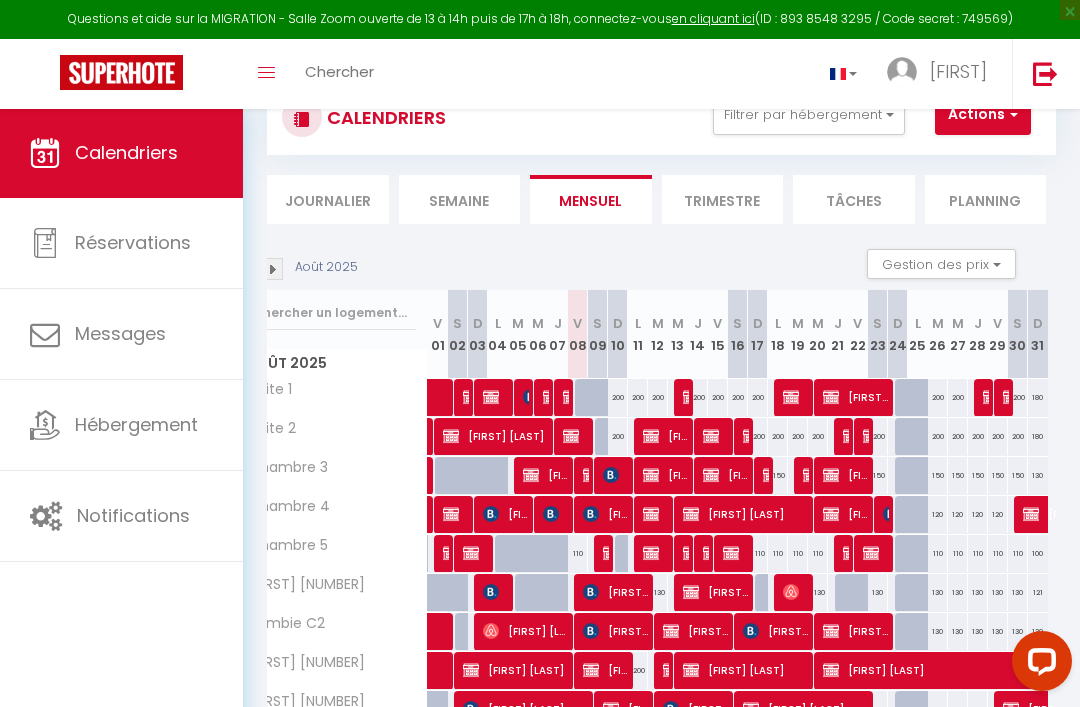 click on "[FIRST] [LAST]" at bounding box center (876, 553) 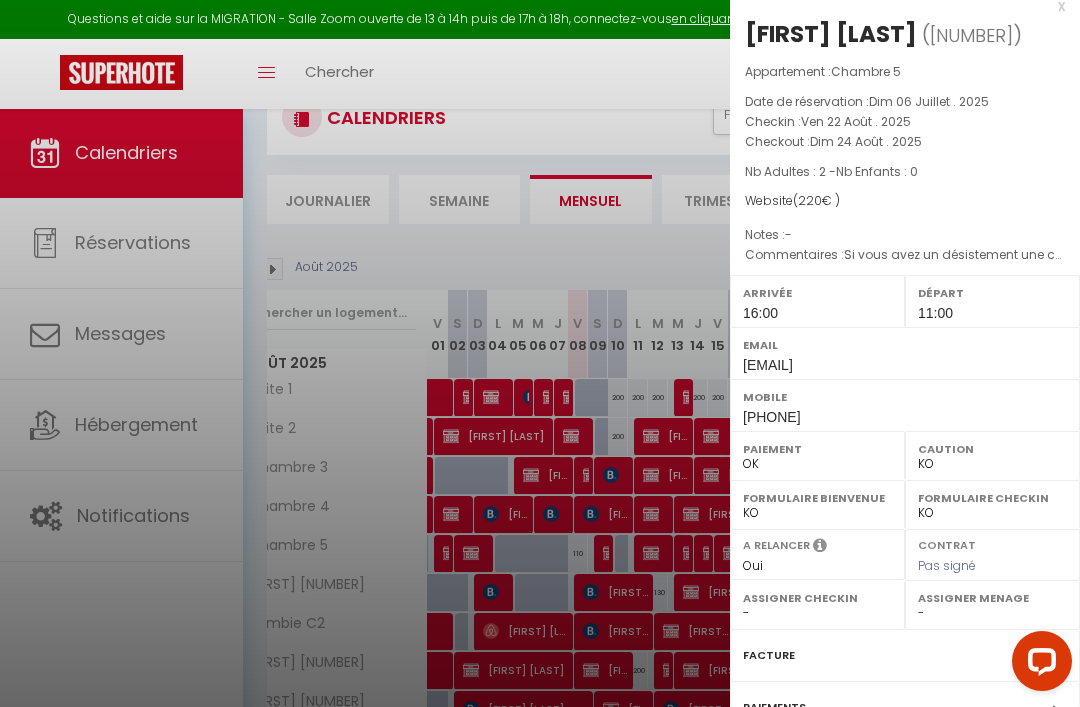 click on "x" at bounding box center (897, 6) 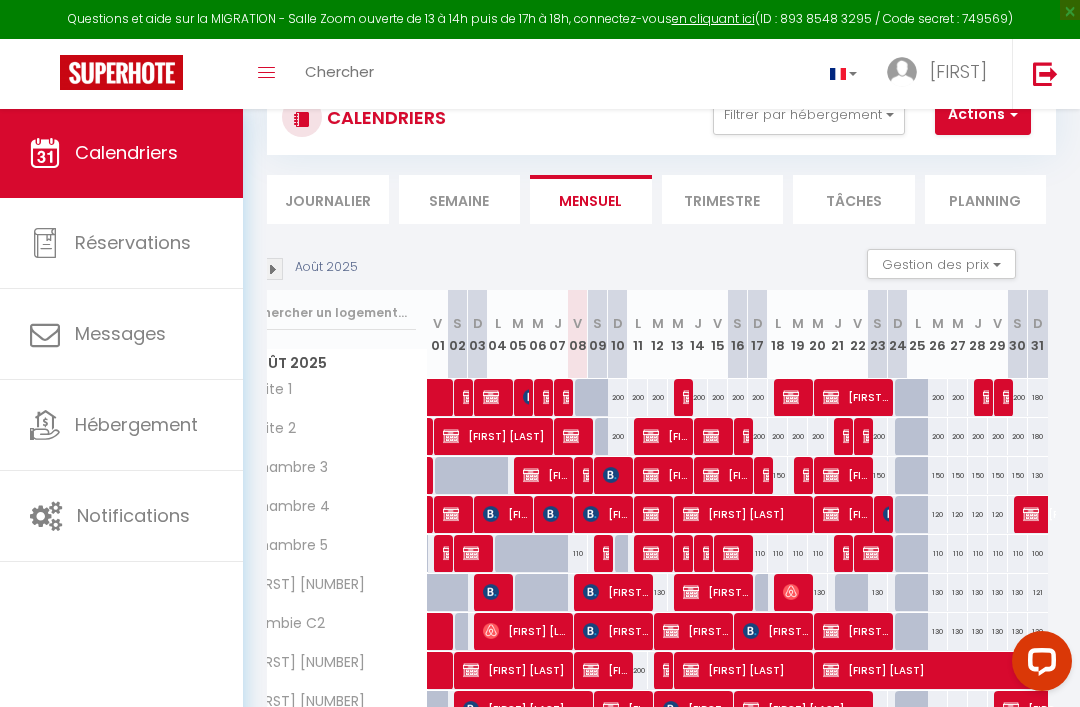 click at bounding box center [851, 553] 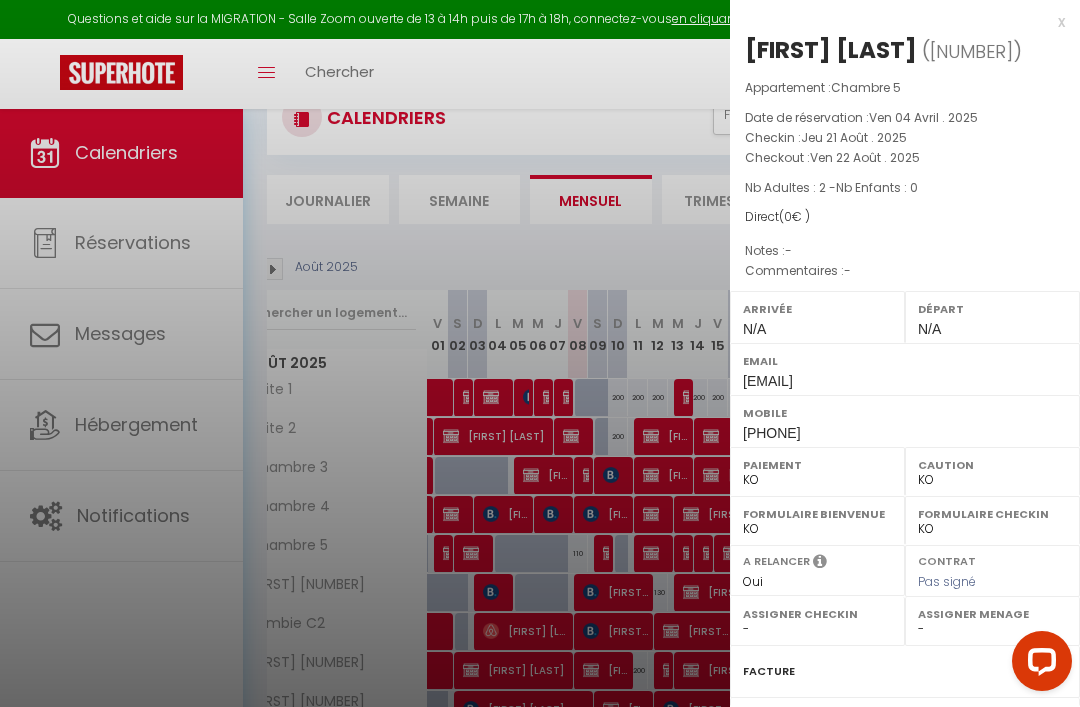 scroll, scrollTop: 0, scrollLeft: 0, axis: both 